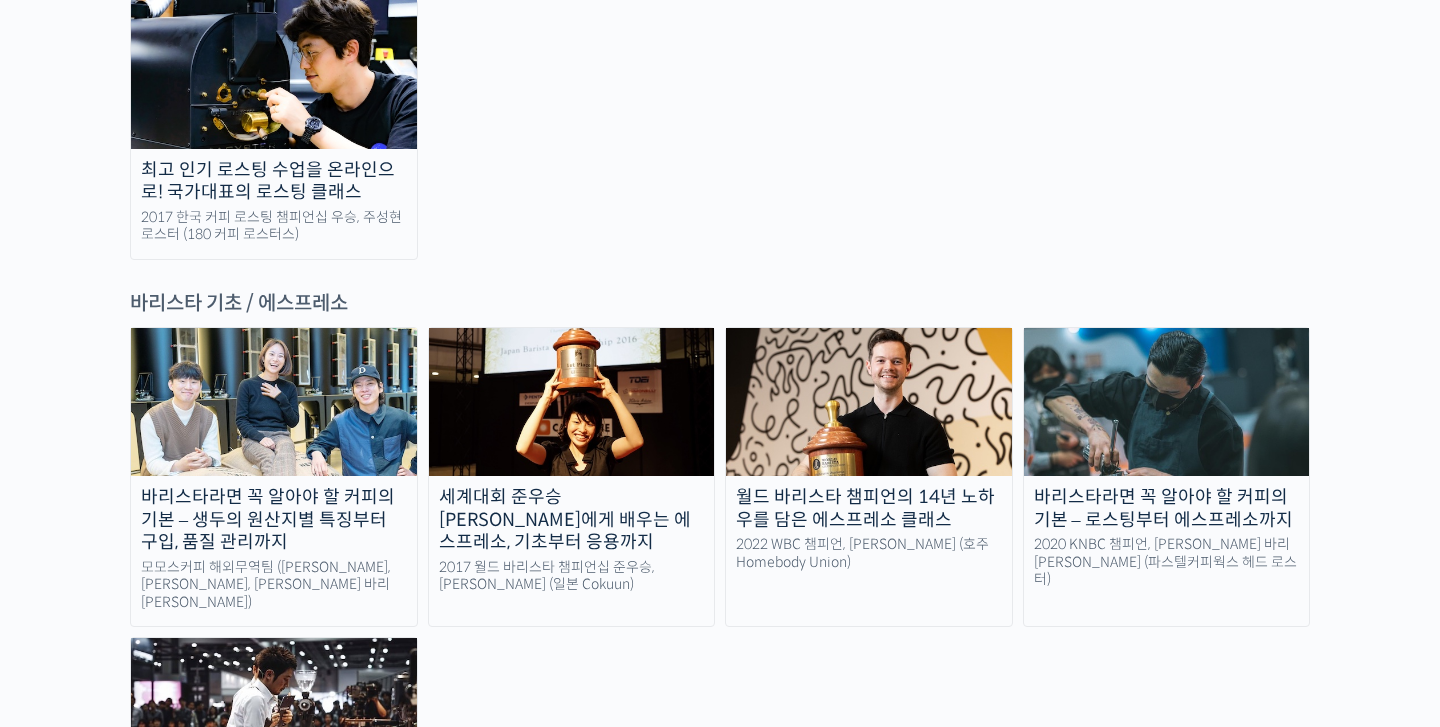 scroll, scrollTop: 2542, scrollLeft: 0, axis: vertical 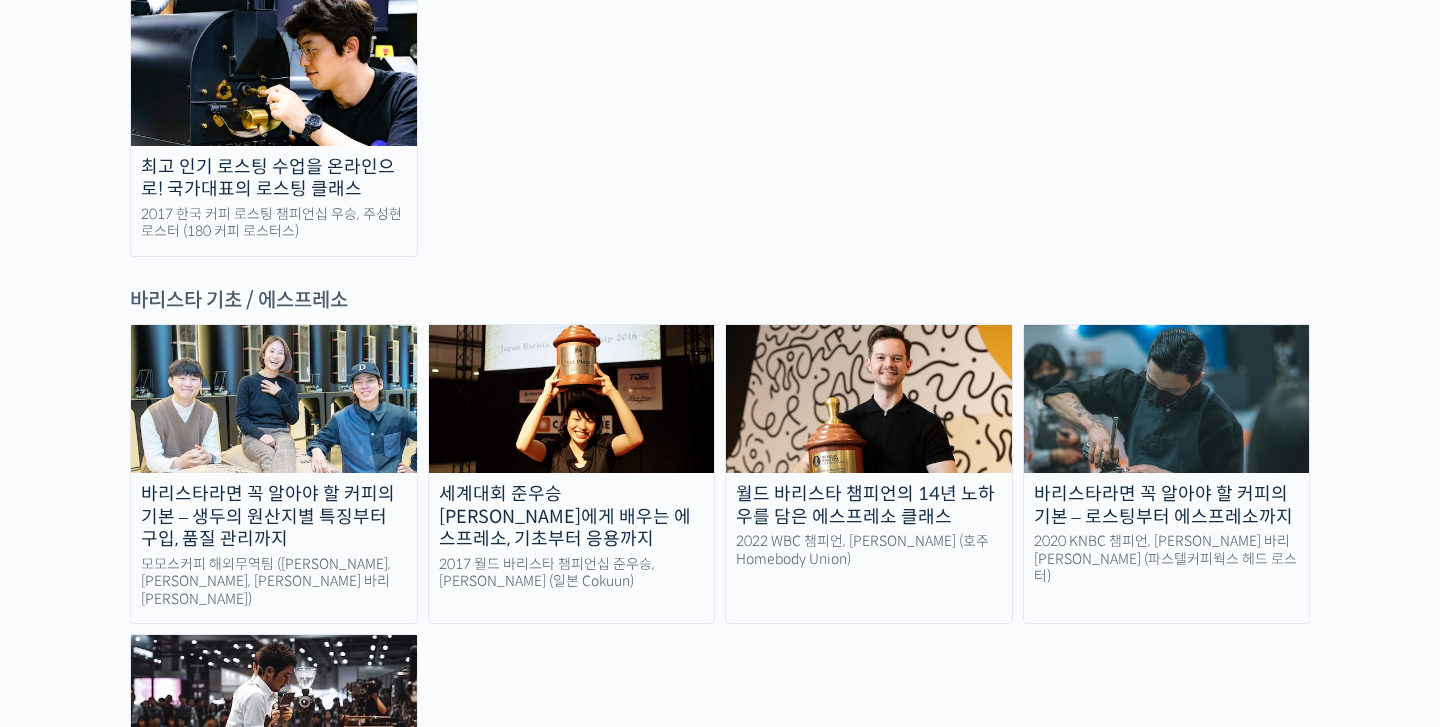 click at bounding box center [1167, 399] 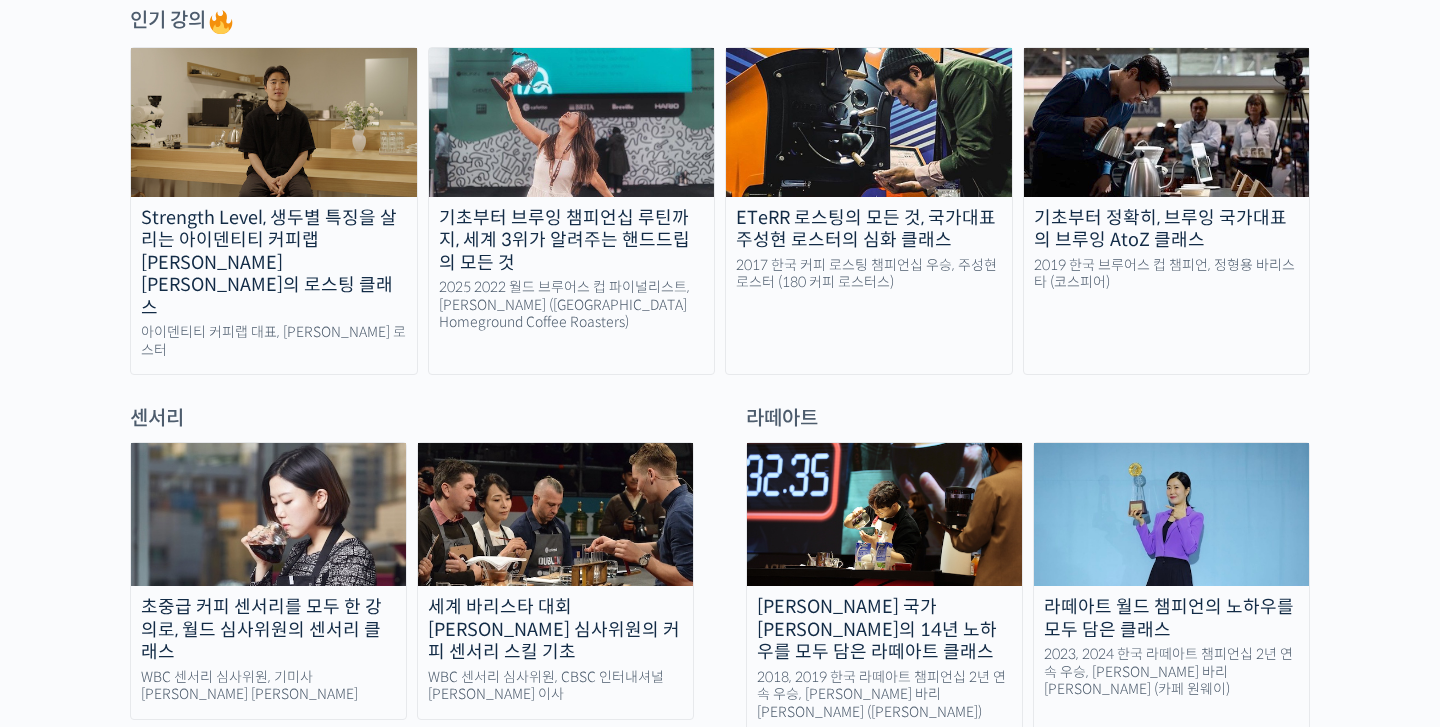 scroll, scrollTop: 1040, scrollLeft: 0, axis: vertical 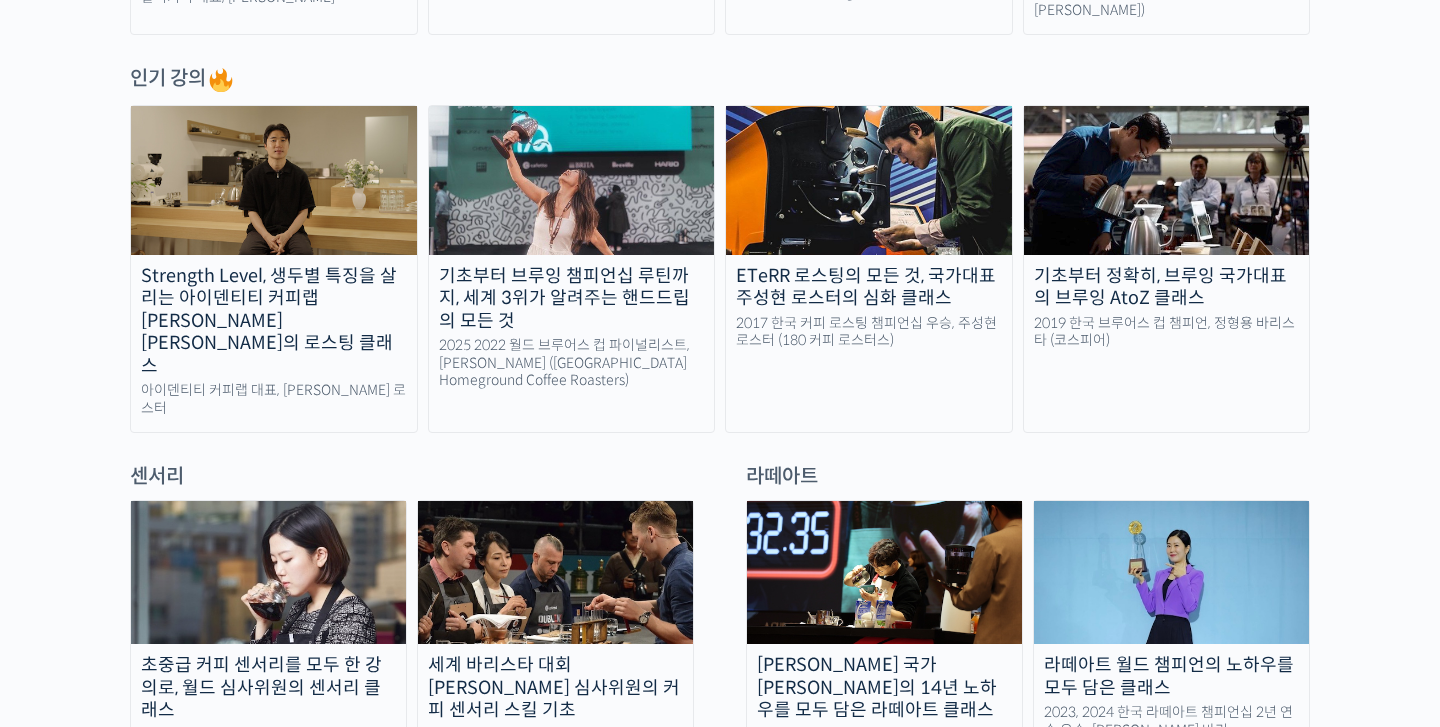 click at bounding box center [884, 572] 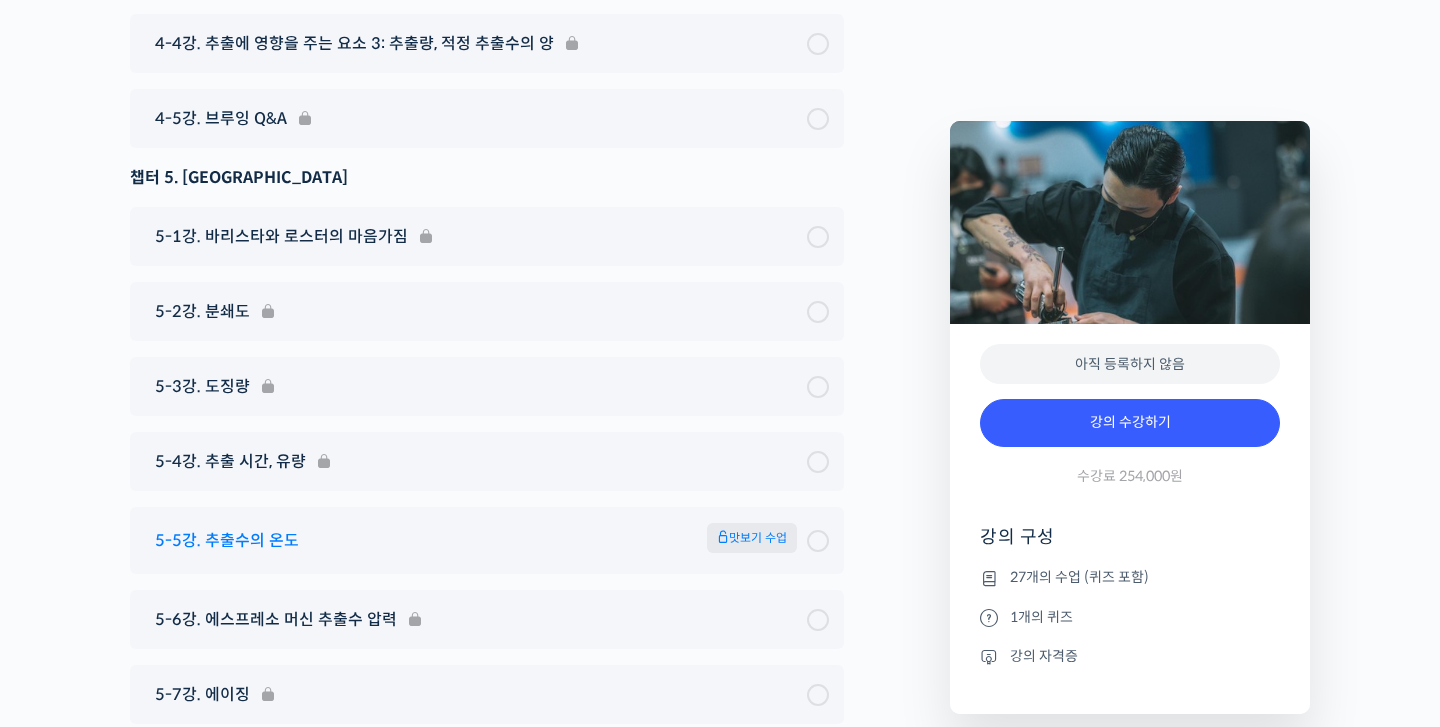 scroll, scrollTop: 9757, scrollLeft: 0, axis: vertical 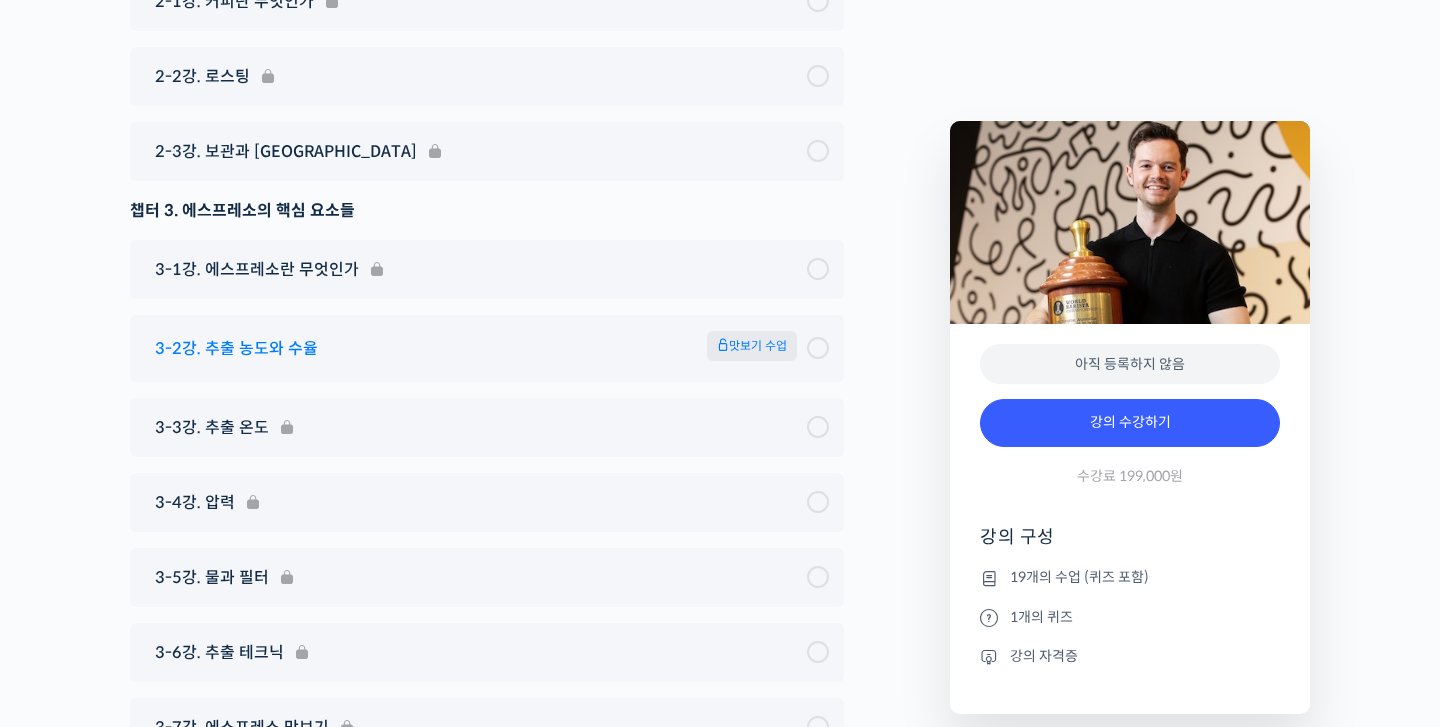 click on "3-2강. 추출 농도와 수율
맛보기 수업" at bounding box center [476, 348] 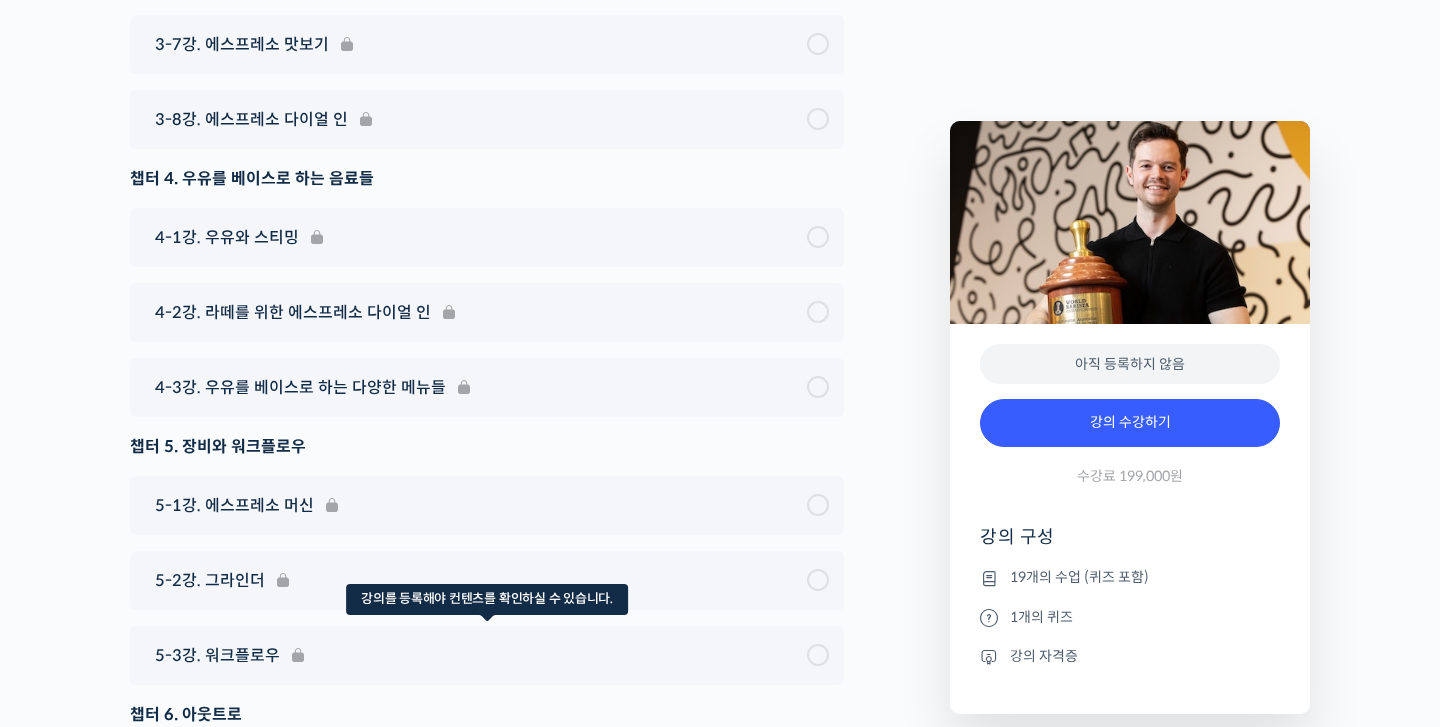 scroll, scrollTop: 10889, scrollLeft: 0, axis: vertical 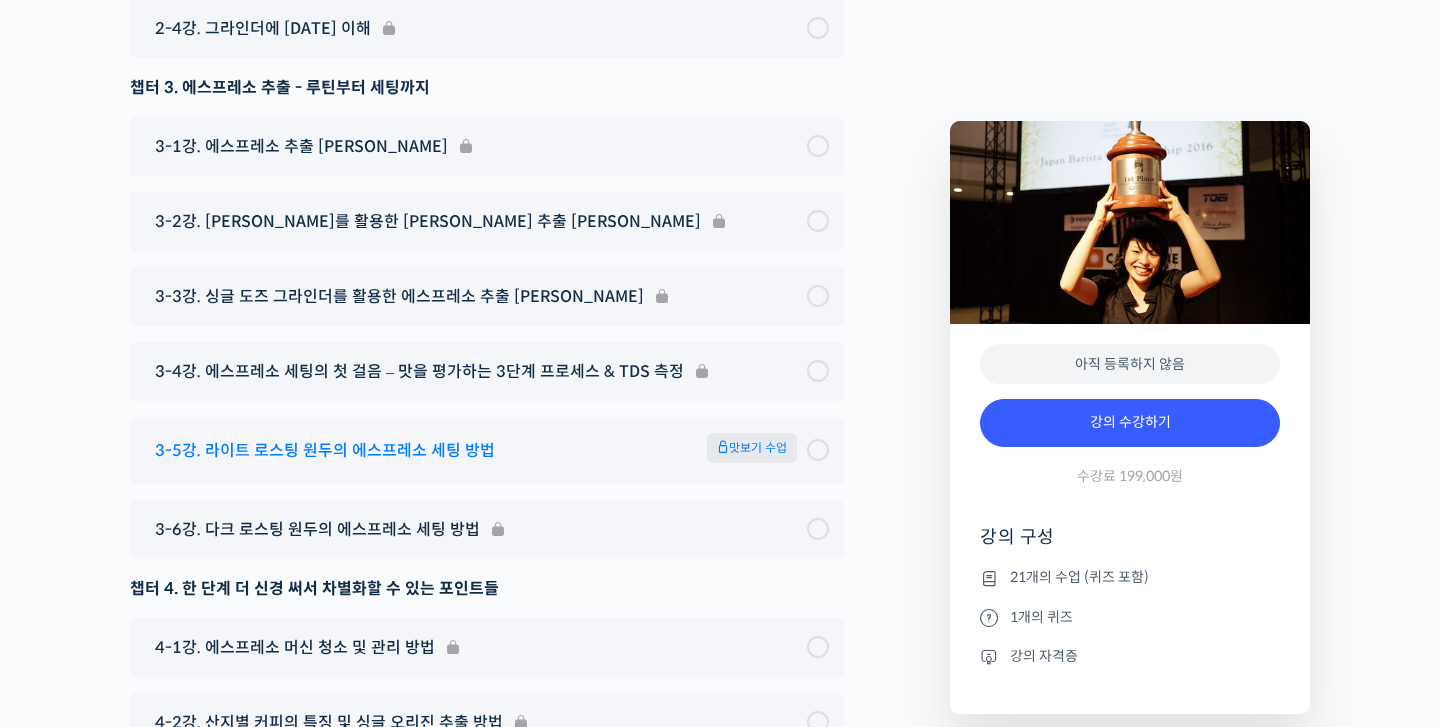 click on "3-5강. 라이트 로스팅 원두의 에스프레소 세팅 방법
맛보기 수업" at bounding box center (476, 450) 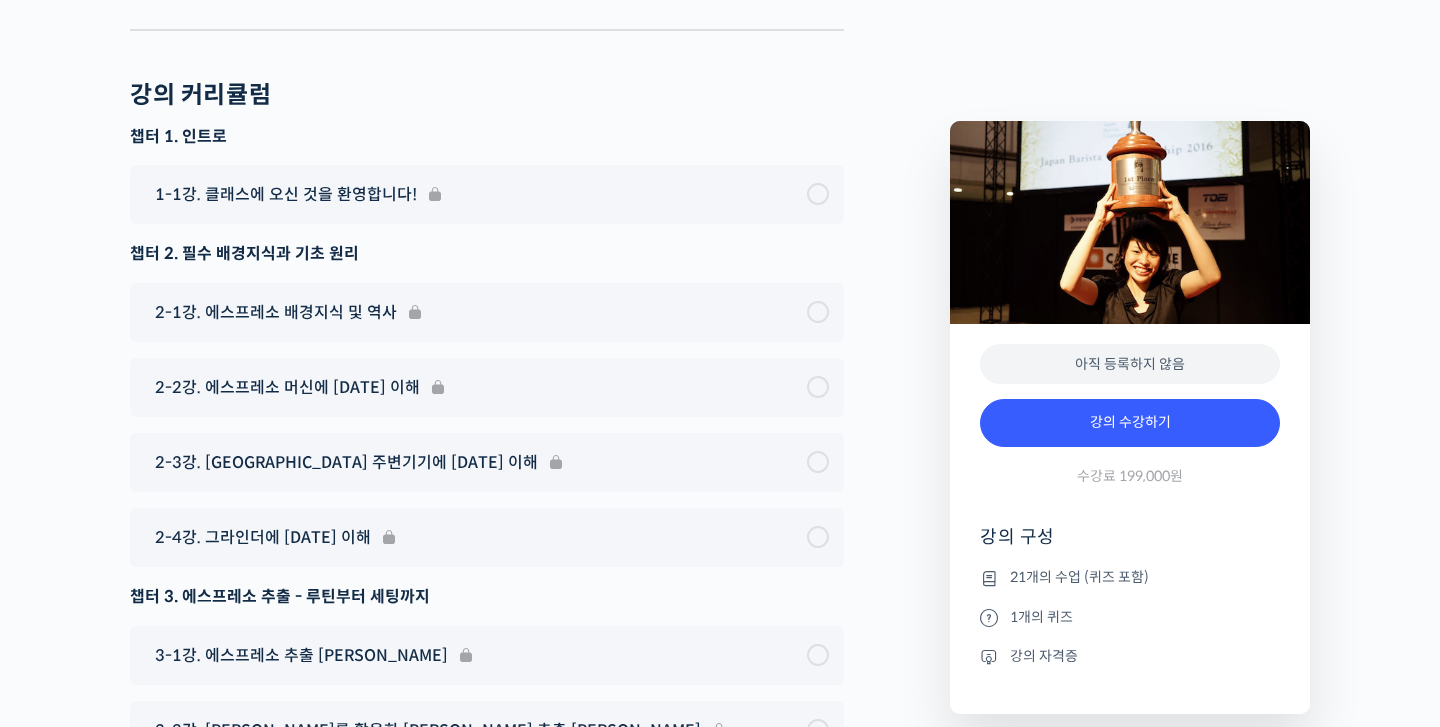 scroll, scrollTop: 8199, scrollLeft: 0, axis: vertical 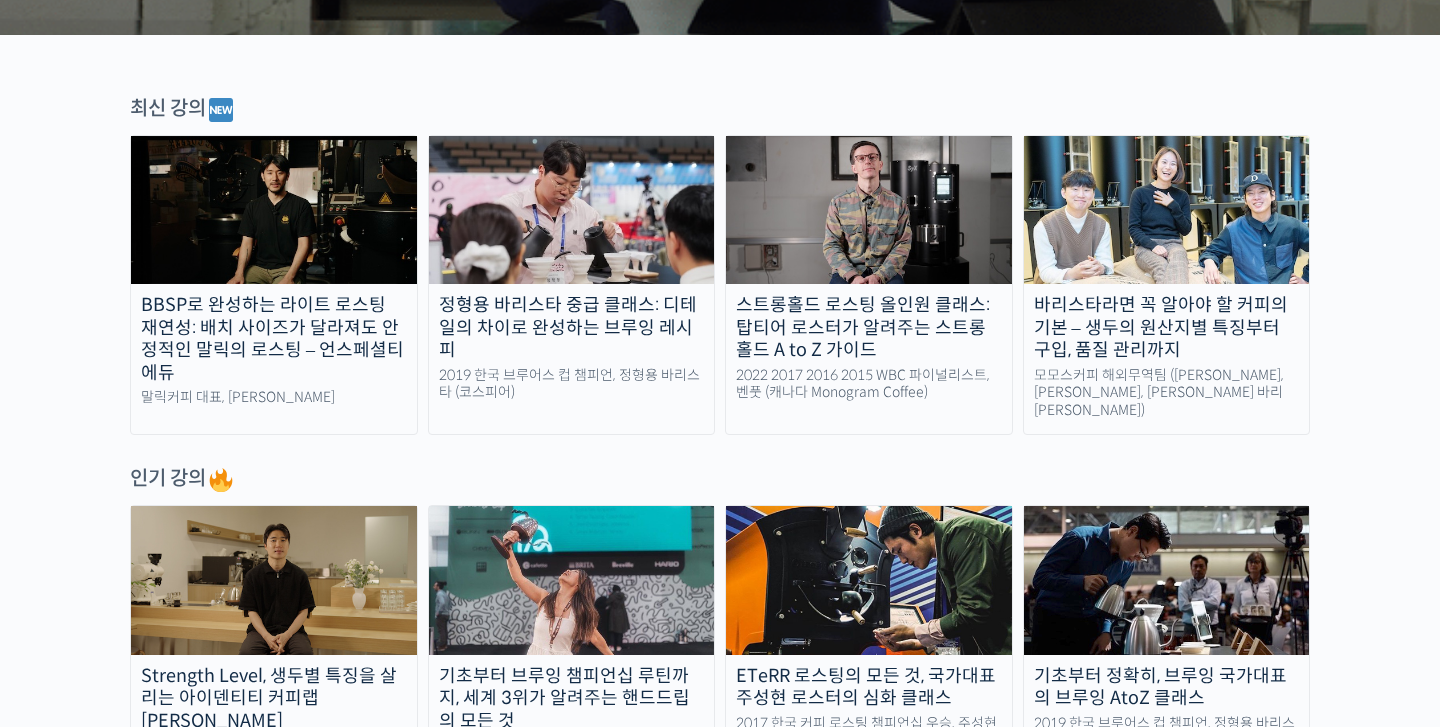 click at bounding box center (274, 580) 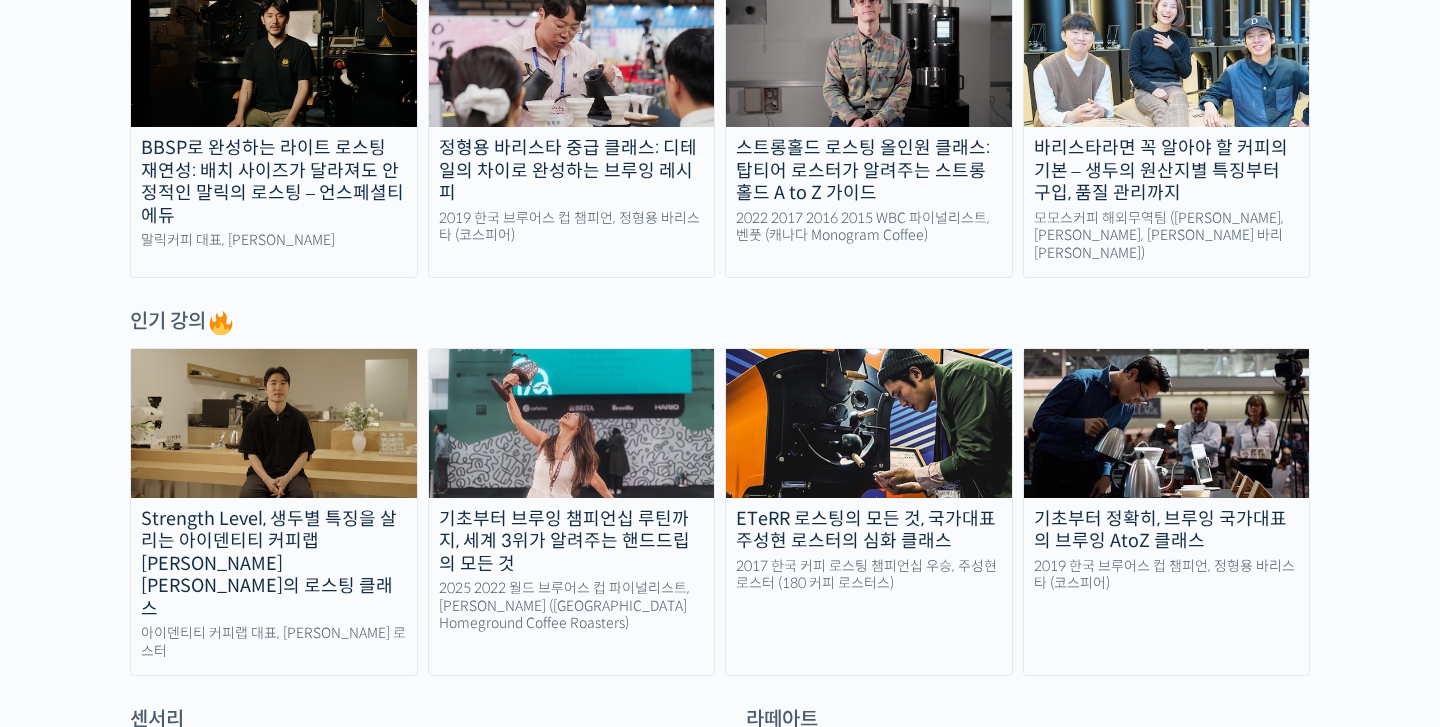scroll, scrollTop: 642, scrollLeft: 0, axis: vertical 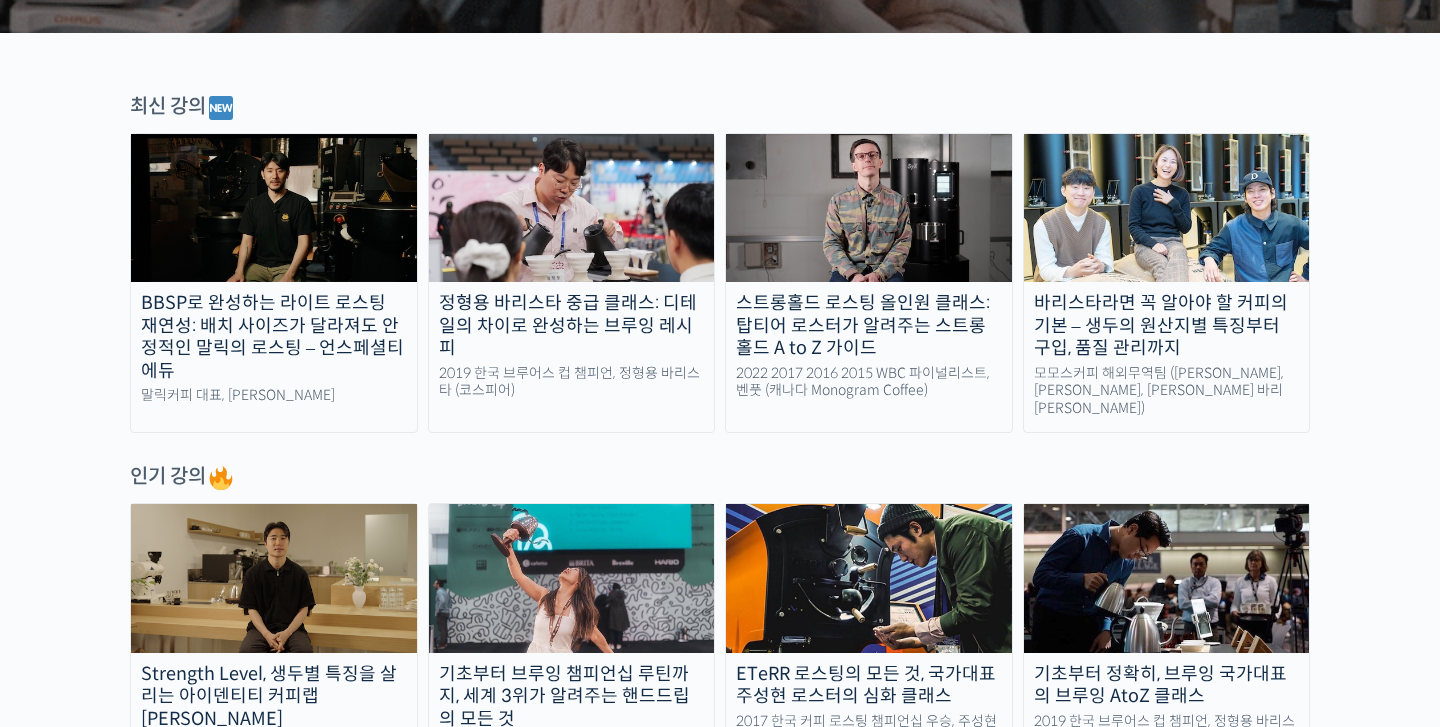 click on "BBSP로 완성하는 라이트 로스팅 재연성: 배치 사이즈가 달라져도 안정적인 말릭의 로스팅 – 언스페셜티 에듀" at bounding box center [274, 337] 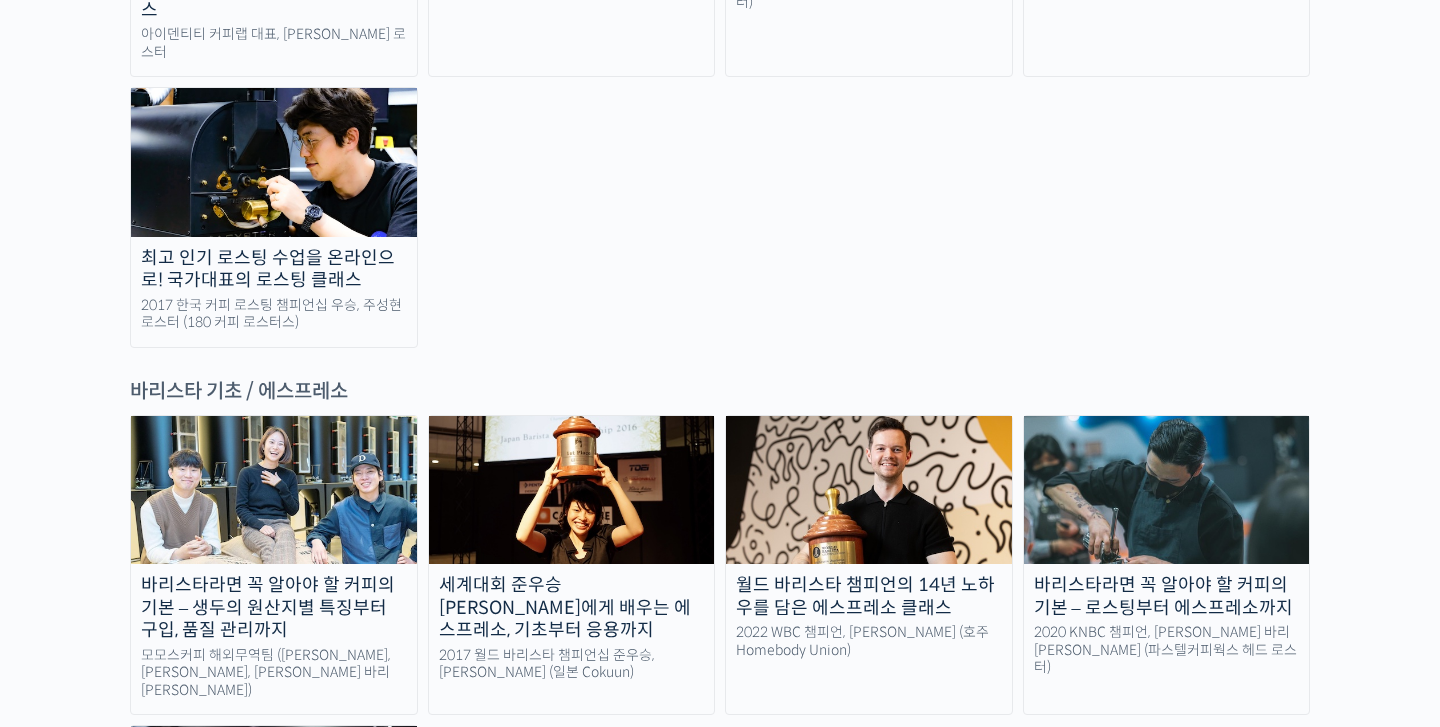 scroll, scrollTop: 2412, scrollLeft: 0, axis: vertical 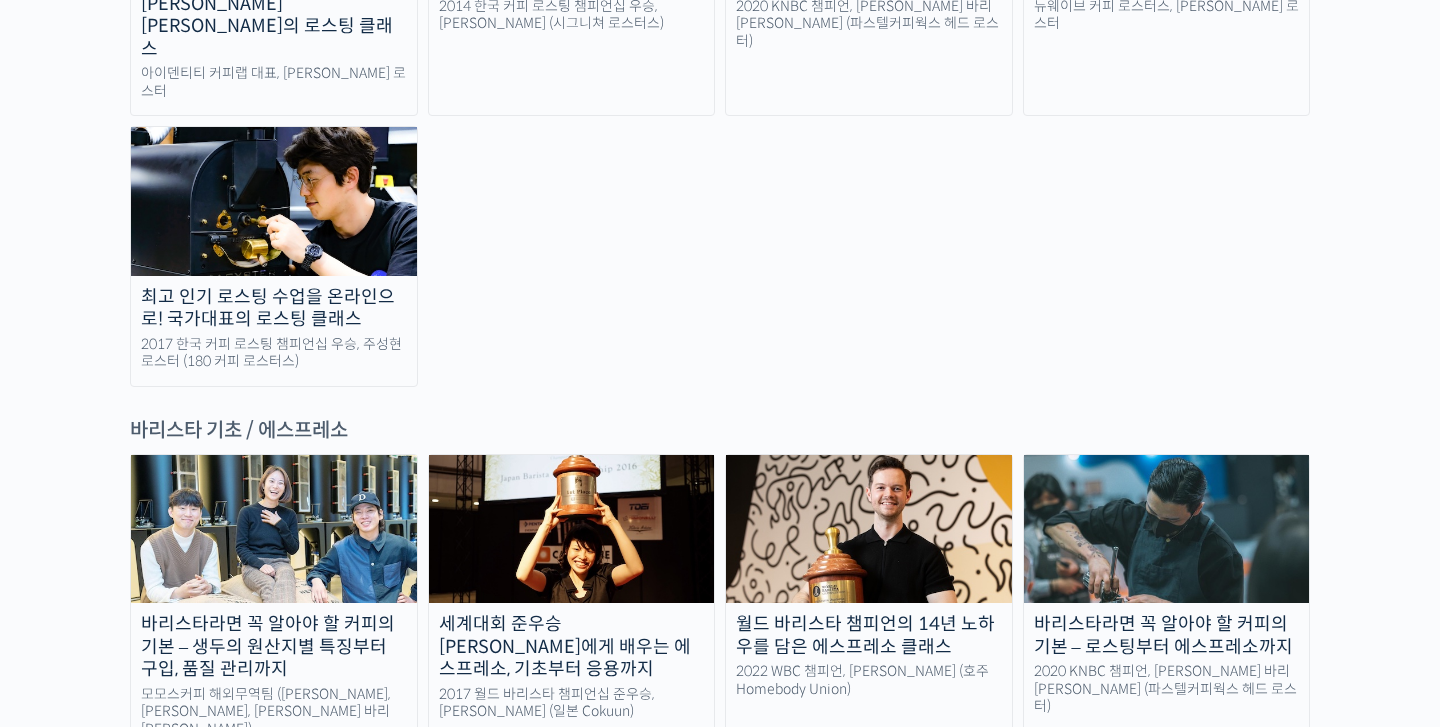 click at bounding box center (1167, 529) 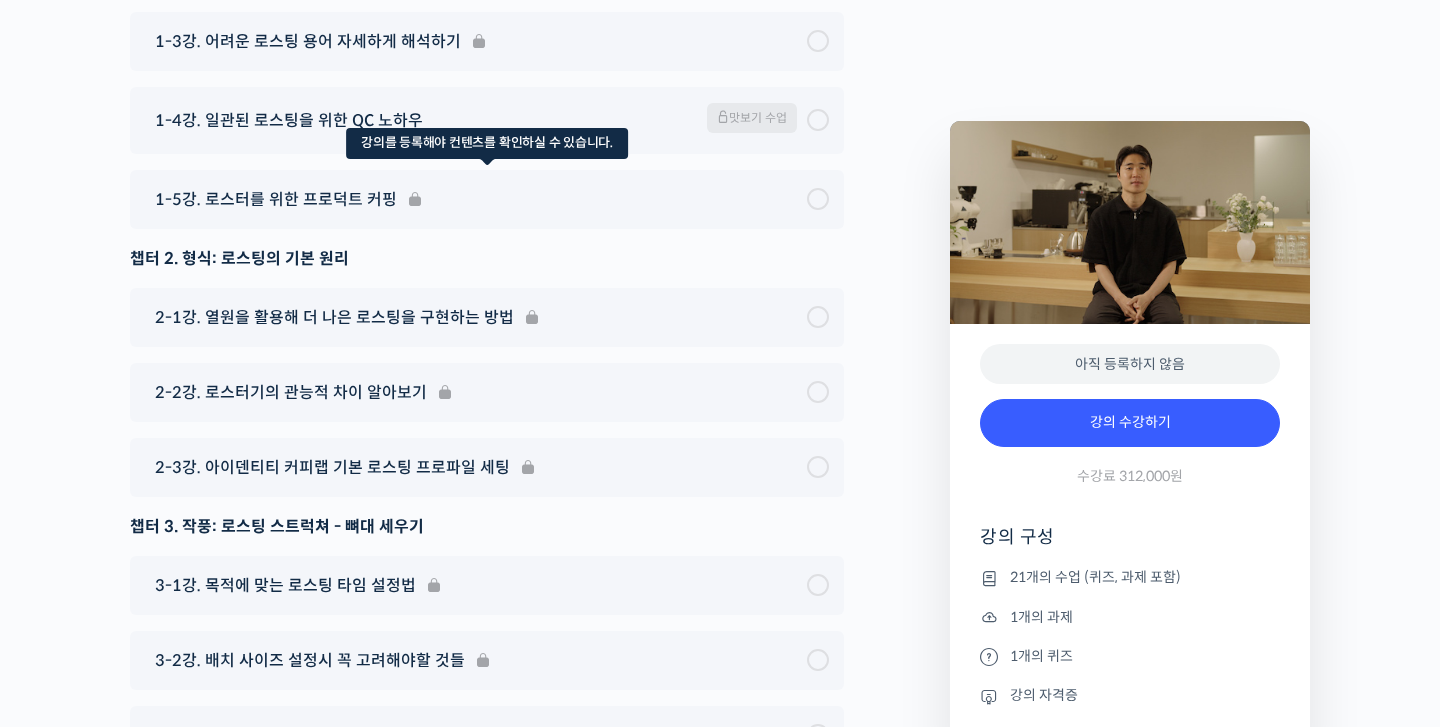 scroll, scrollTop: 10576, scrollLeft: 0, axis: vertical 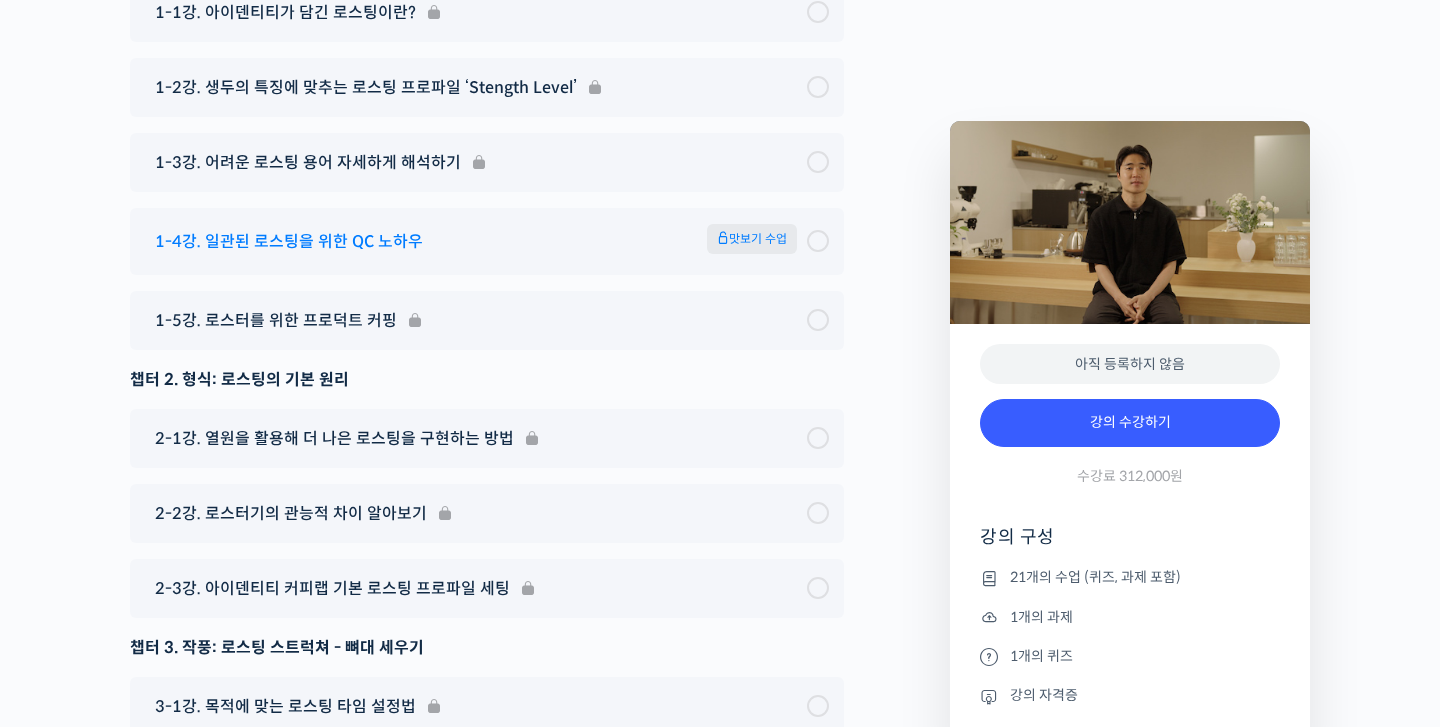 click on "맛보기 수업" at bounding box center (752, 239) 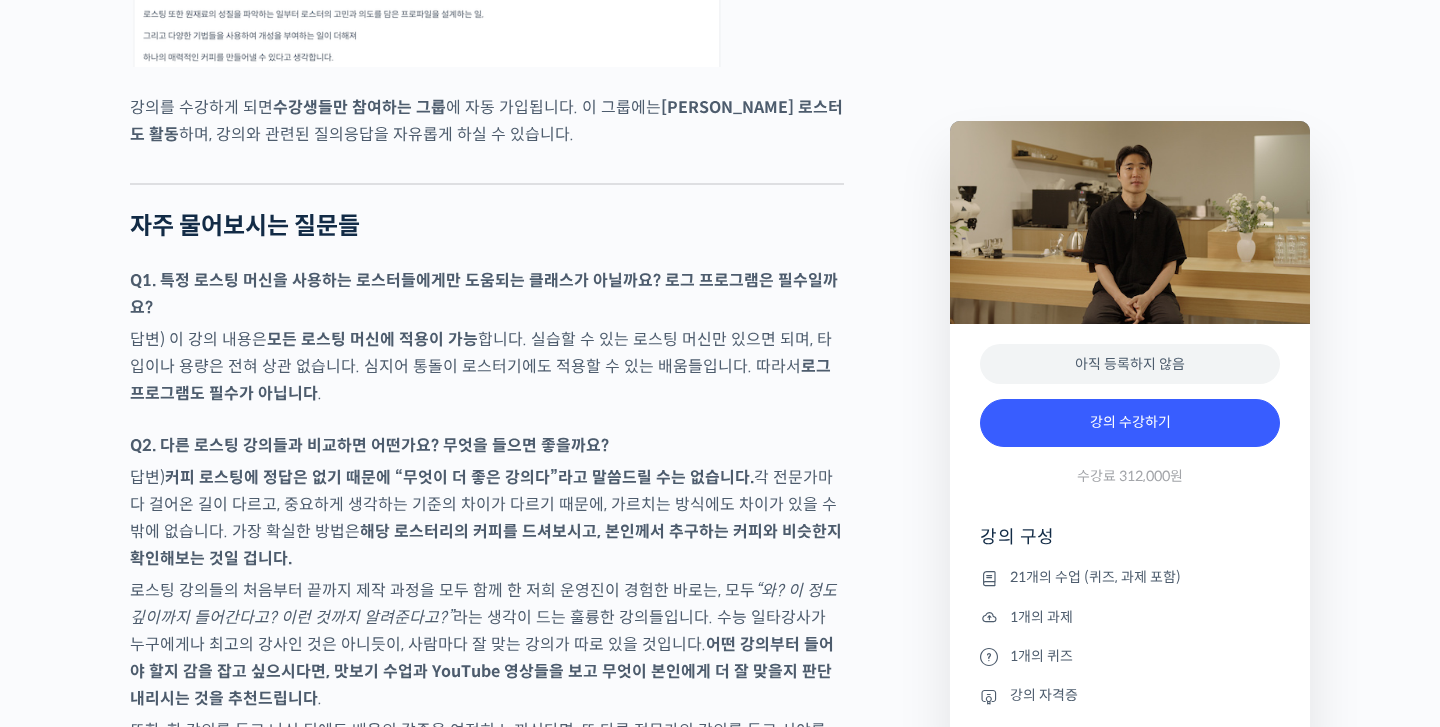 scroll, scrollTop: 9126, scrollLeft: 0, axis: vertical 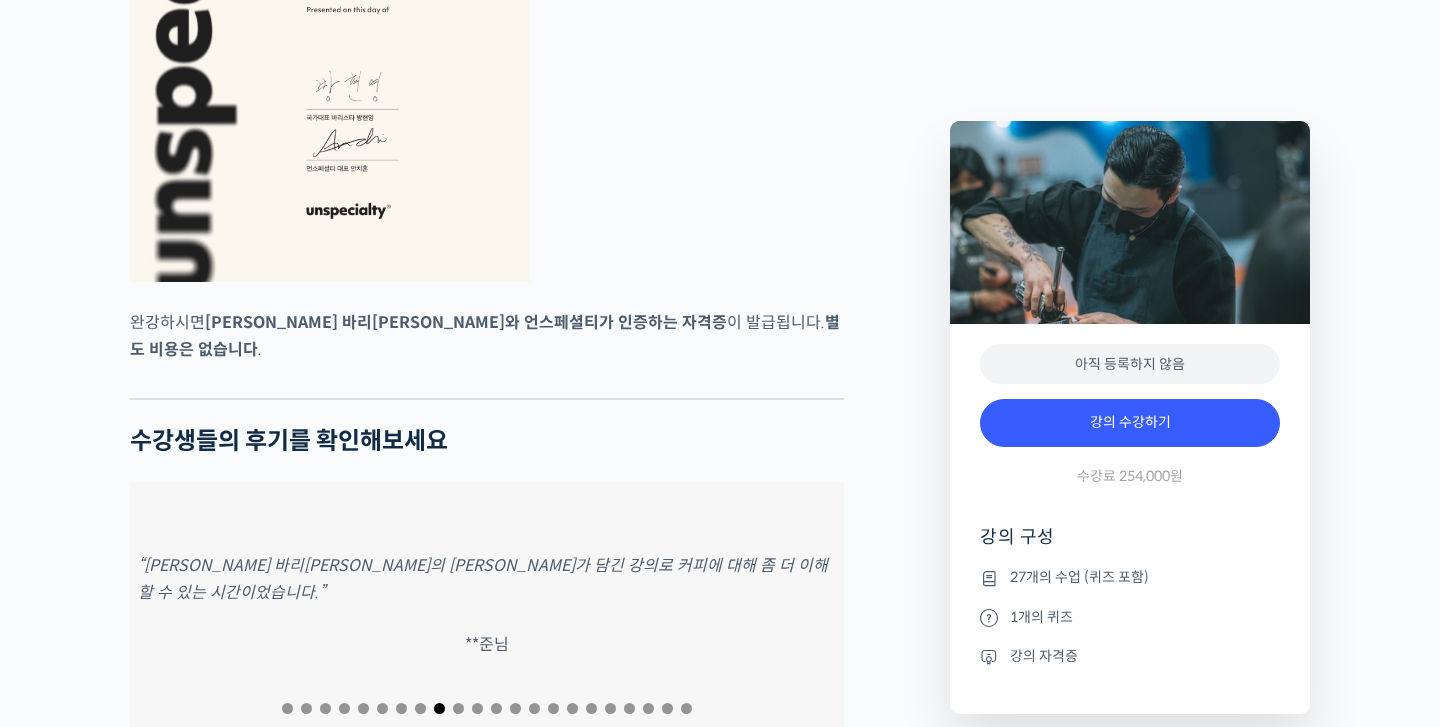 click at bounding box center (667, 708) 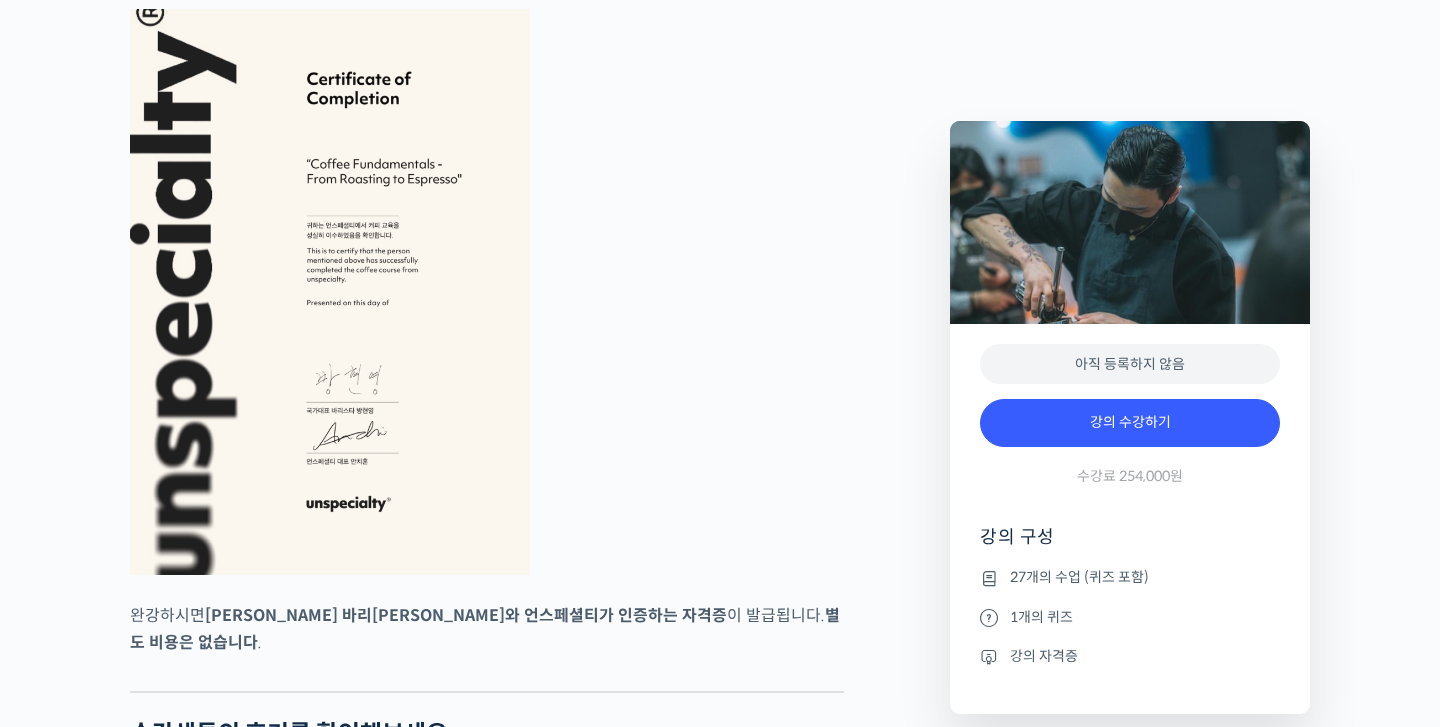scroll, scrollTop: 6078, scrollLeft: 0, axis: vertical 